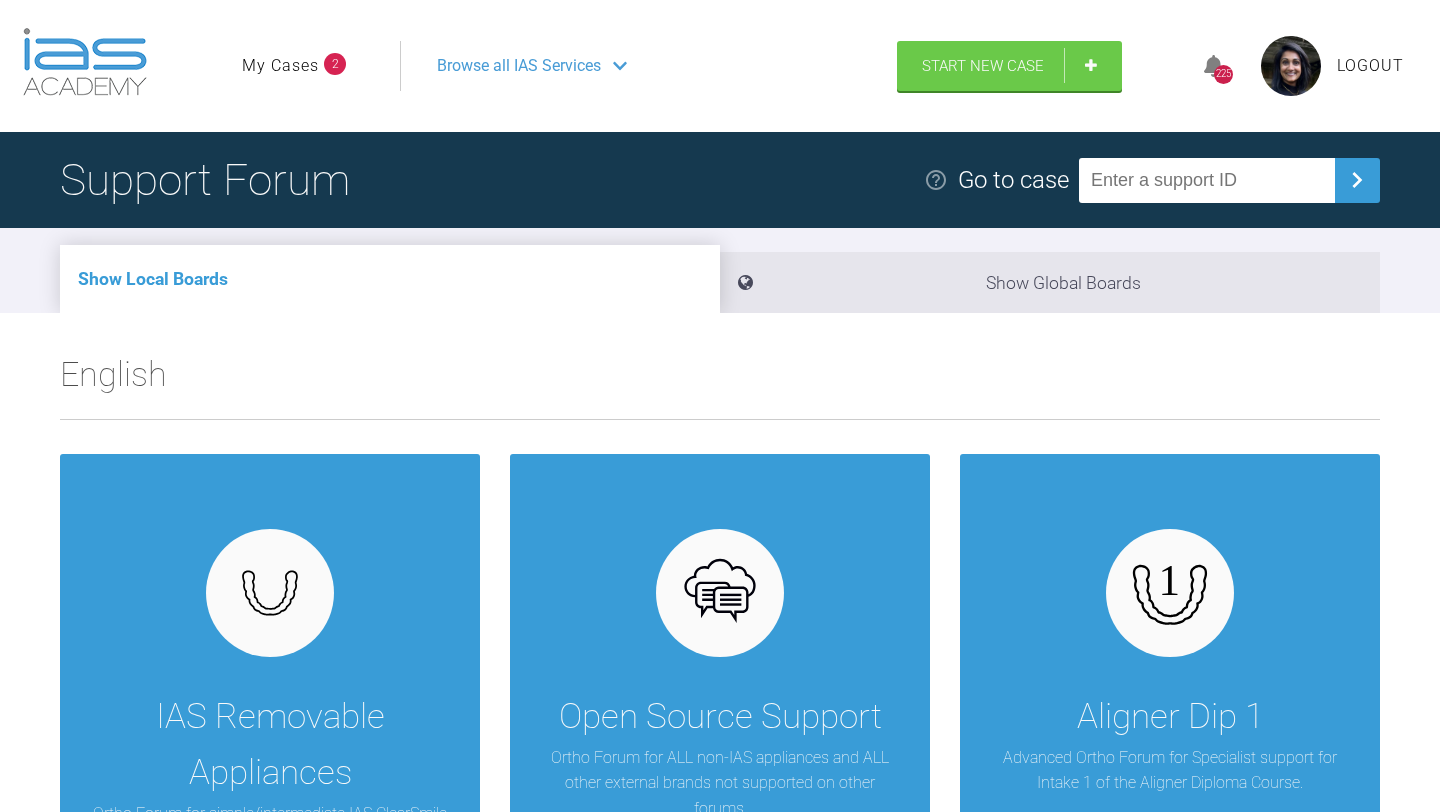 scroll, scrollTop: 0, scrollLeft: 0, axis: both 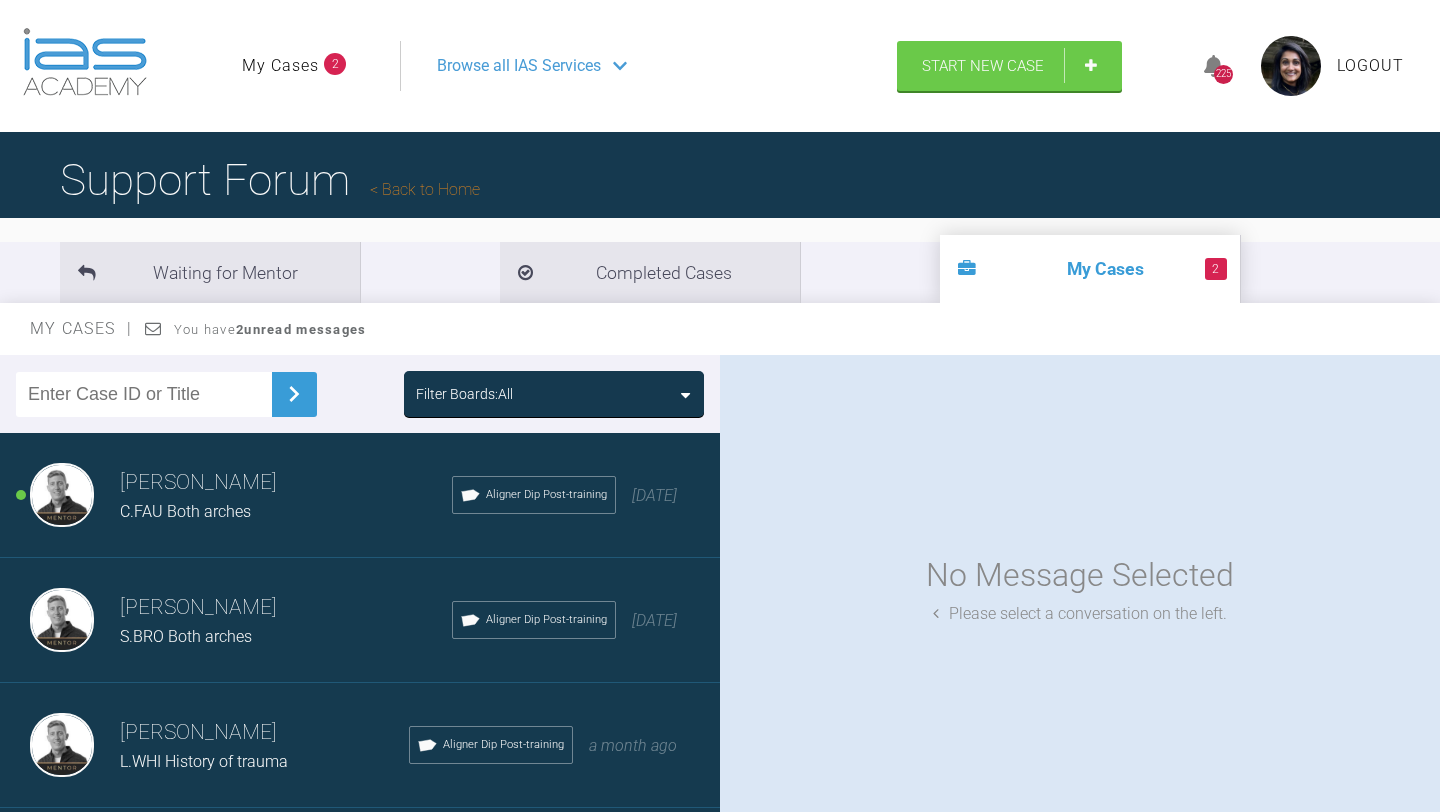 click on "C.FAU Both arches" at bounding box center (286, 512) 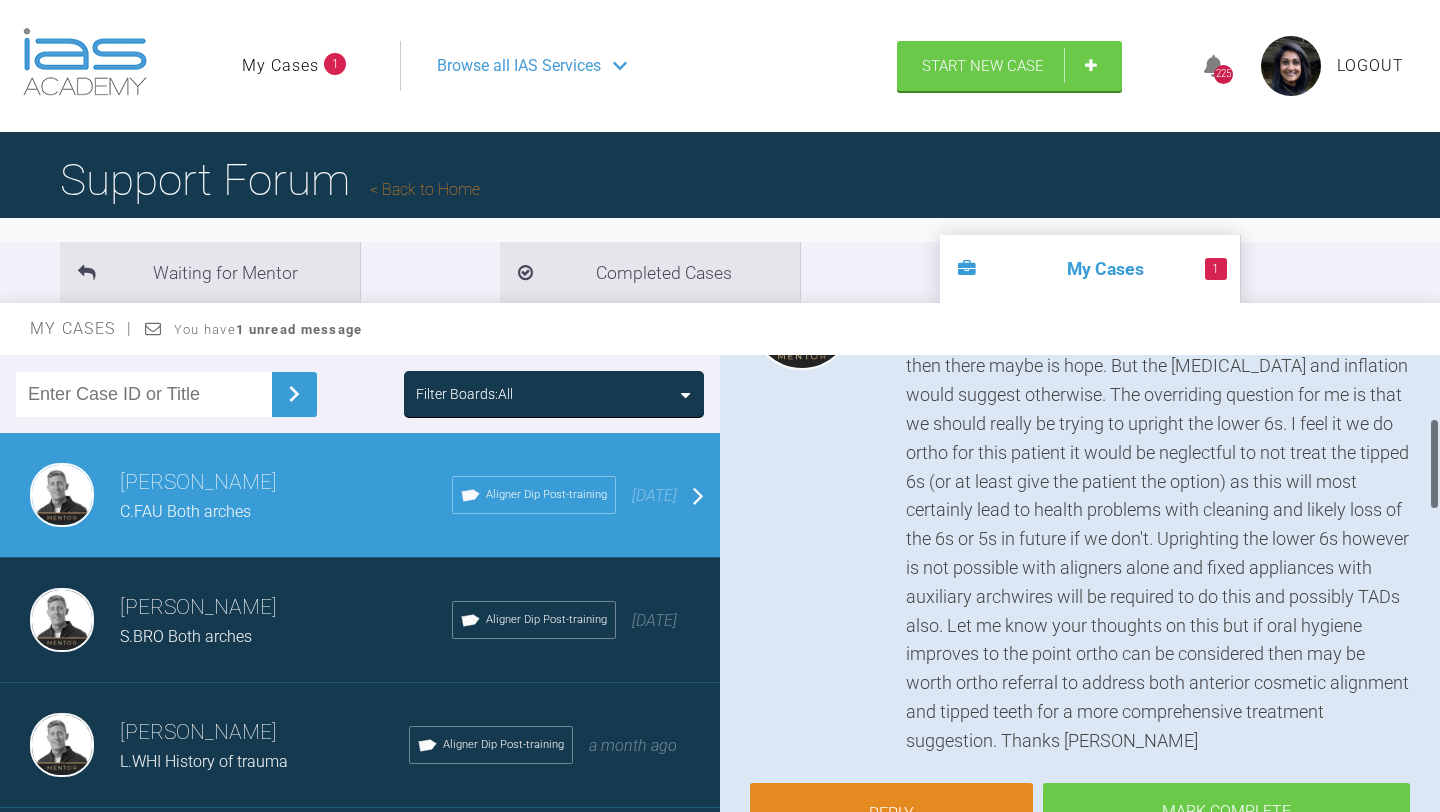 scroll, scrollTop: 321, scrollLeft: 0, axis: vertical 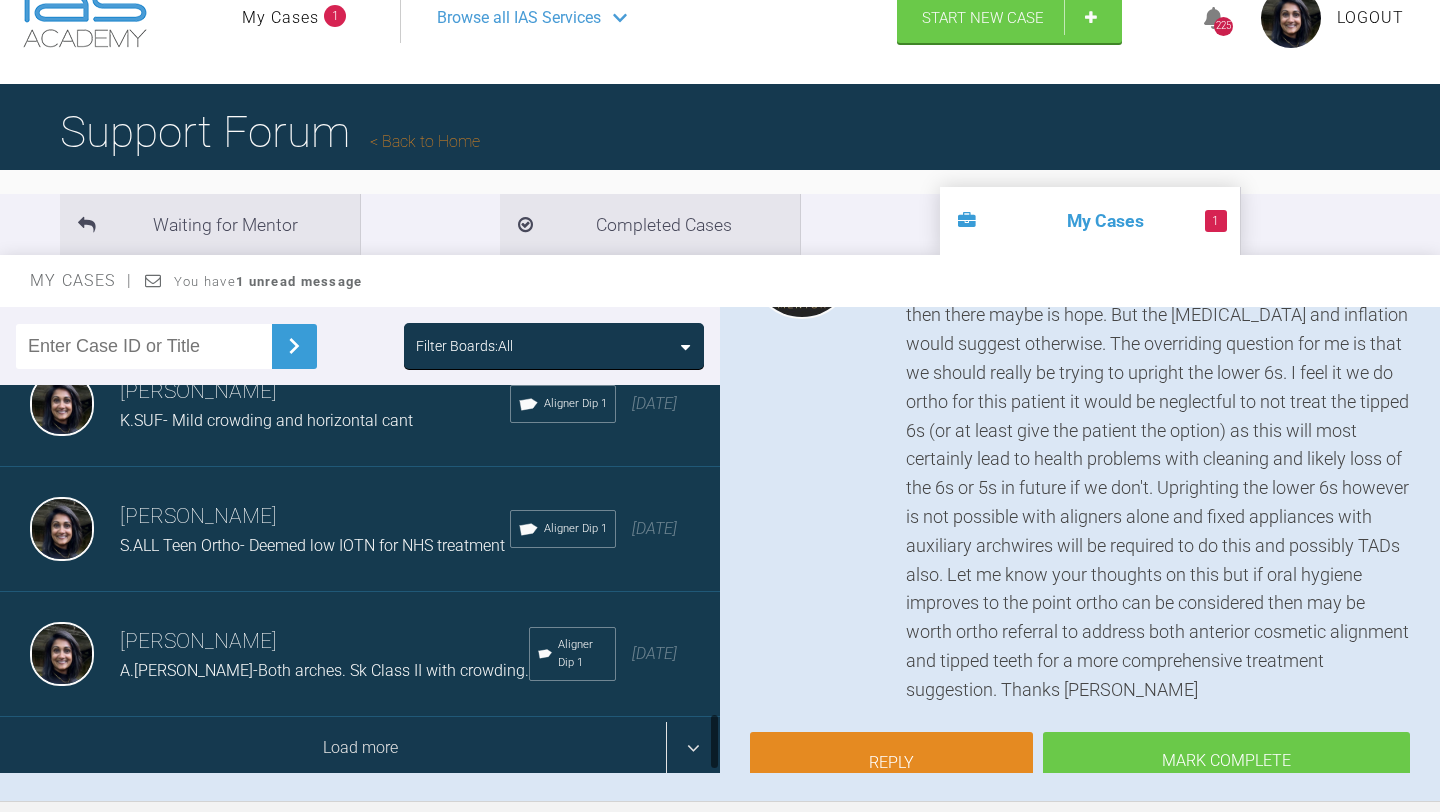 click on "Load more" at bounding box center [360, 748] 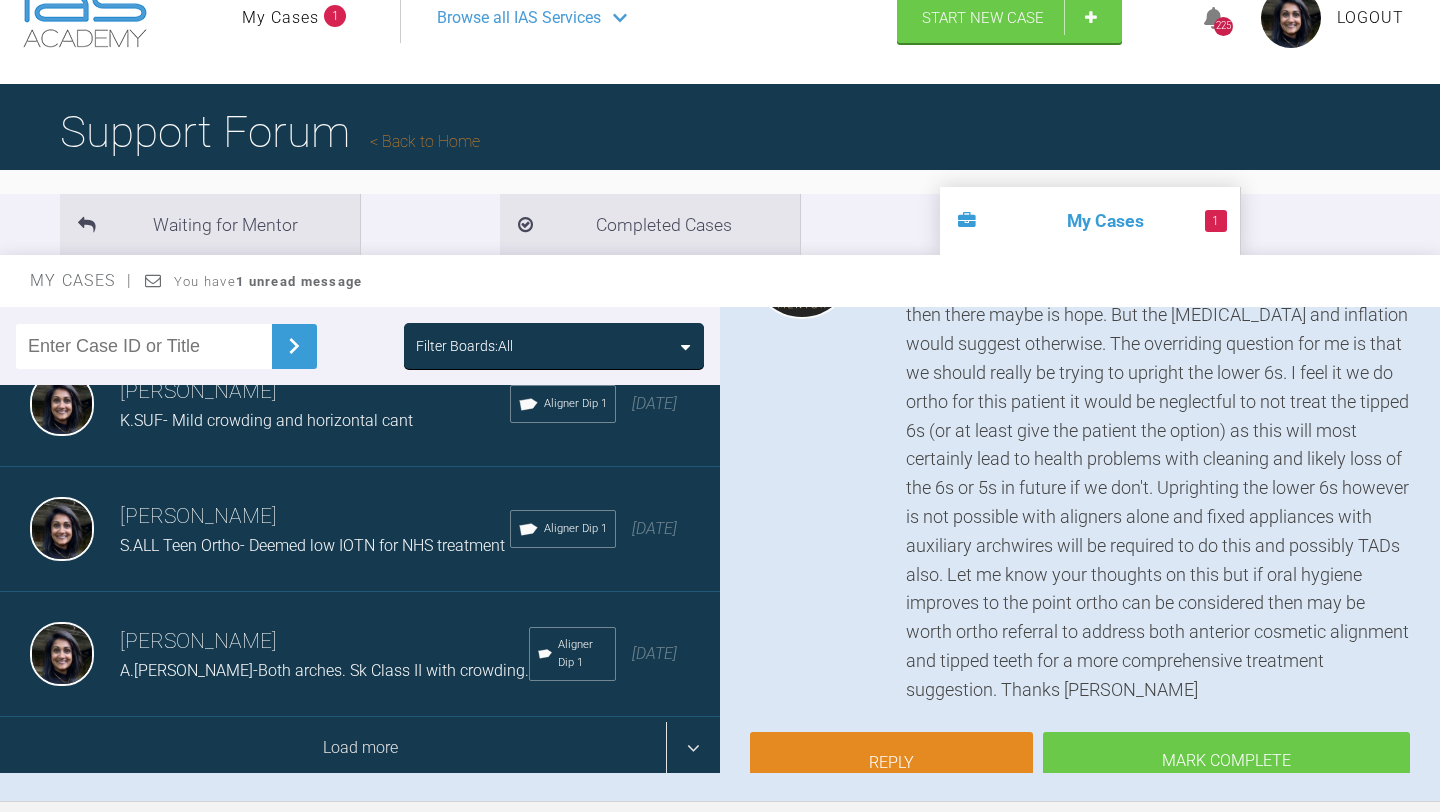 click on "Load more" at bounding box center [360, 748] 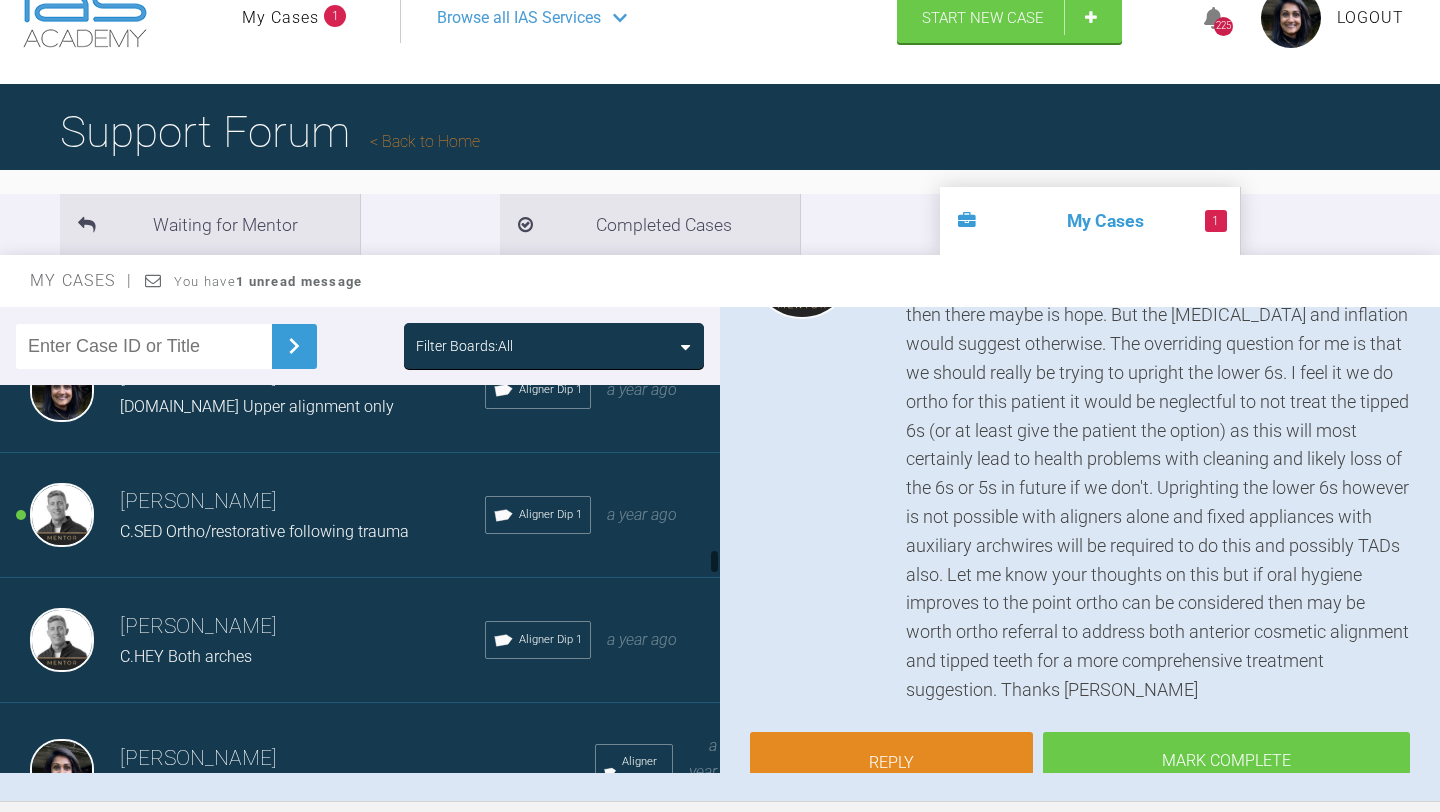 scroll, scrollTop: 3335, scrollLeft: 0, axis: vertical 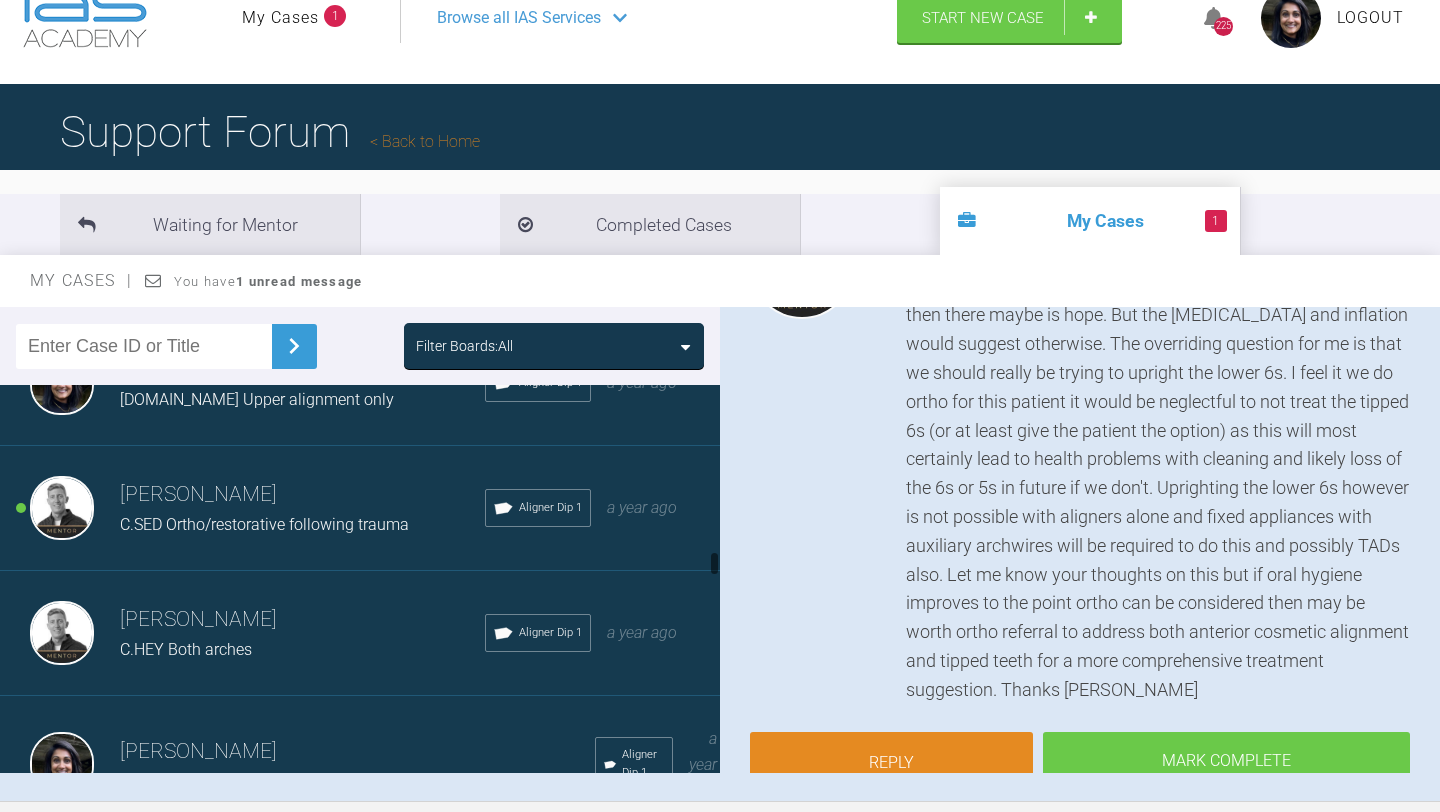click on "[PERSON_NAME]" at bounding box center (302, 495) 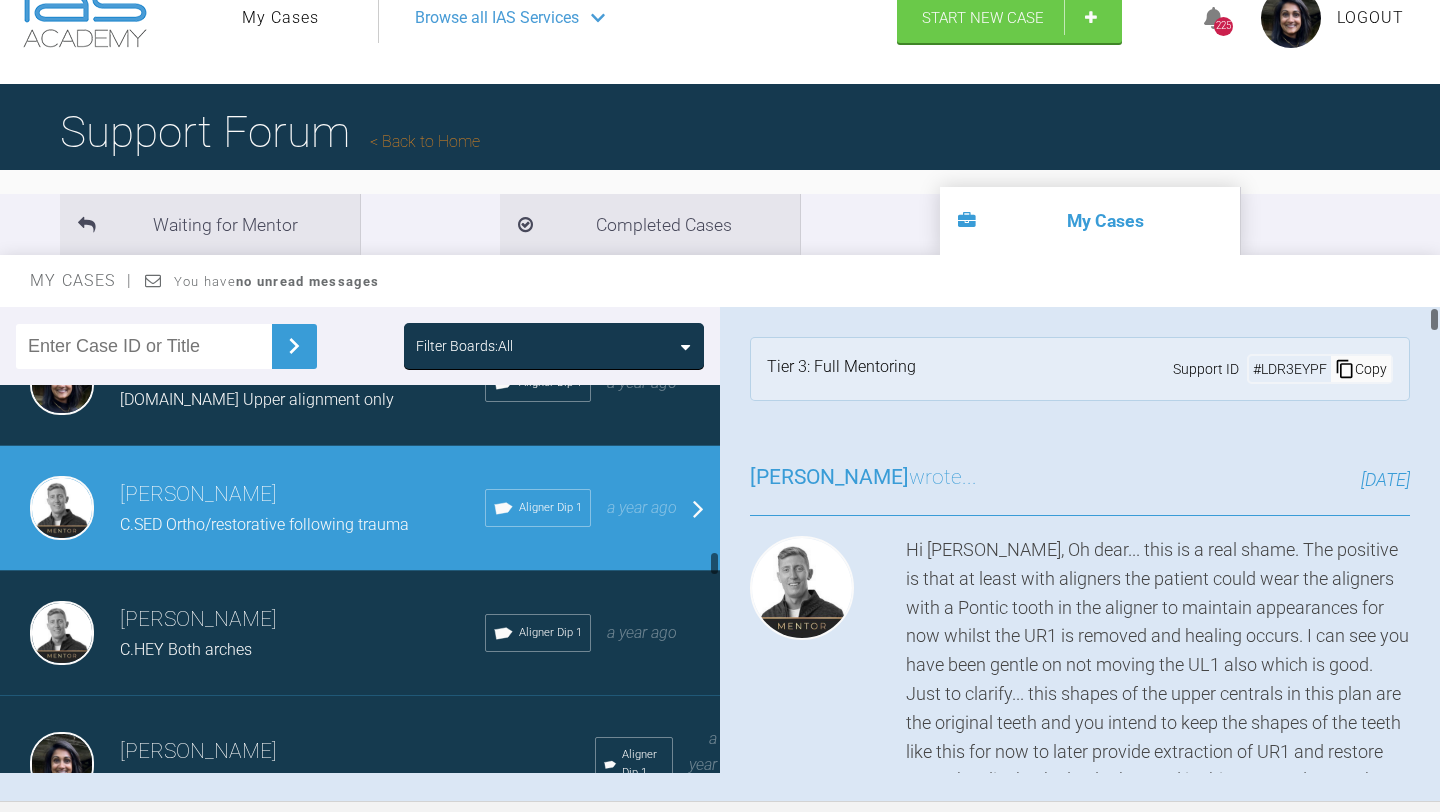 scroll, scrollTop: 0, scrollLeft: 0, axis: both 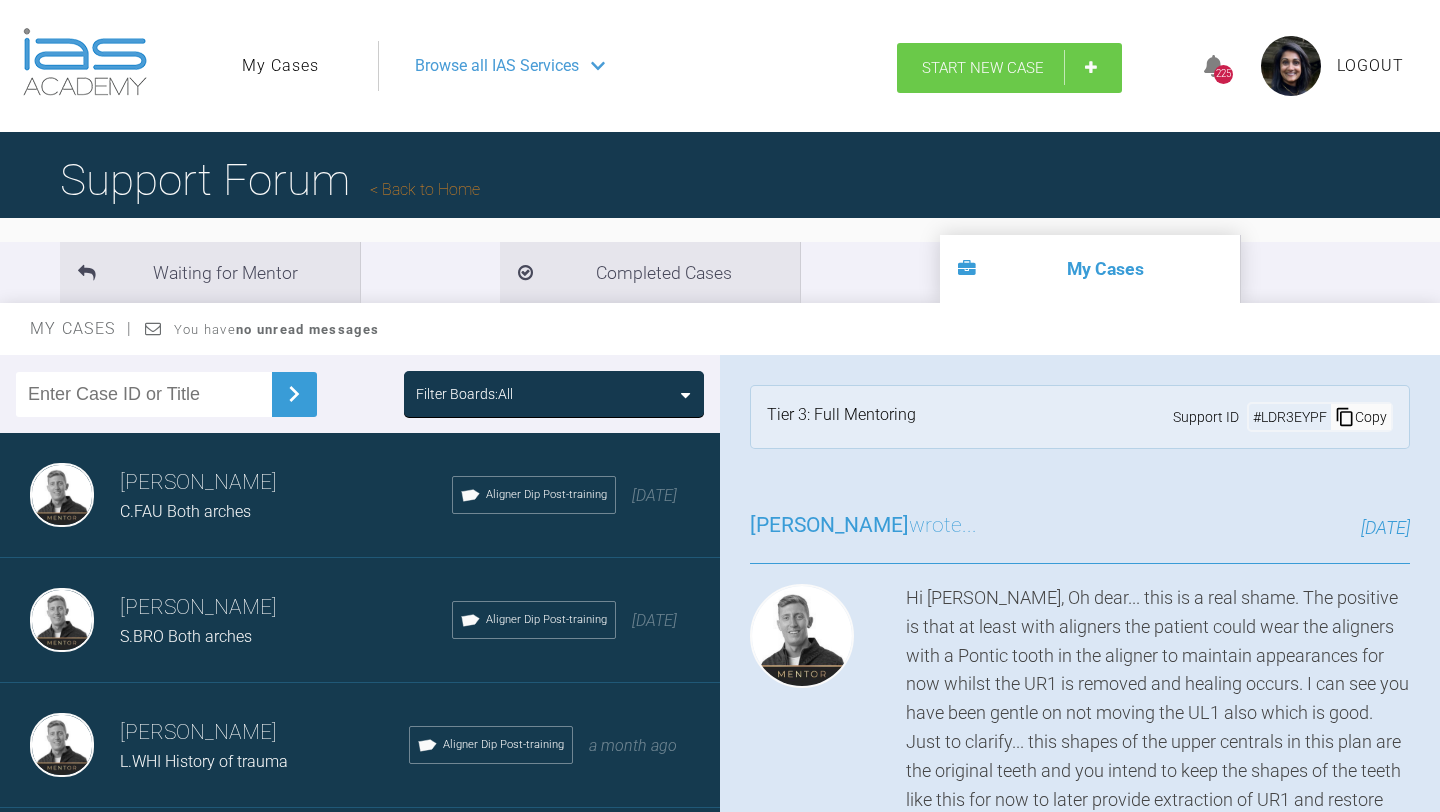 click on "Start New Case" at bounding box center (1009, 68) 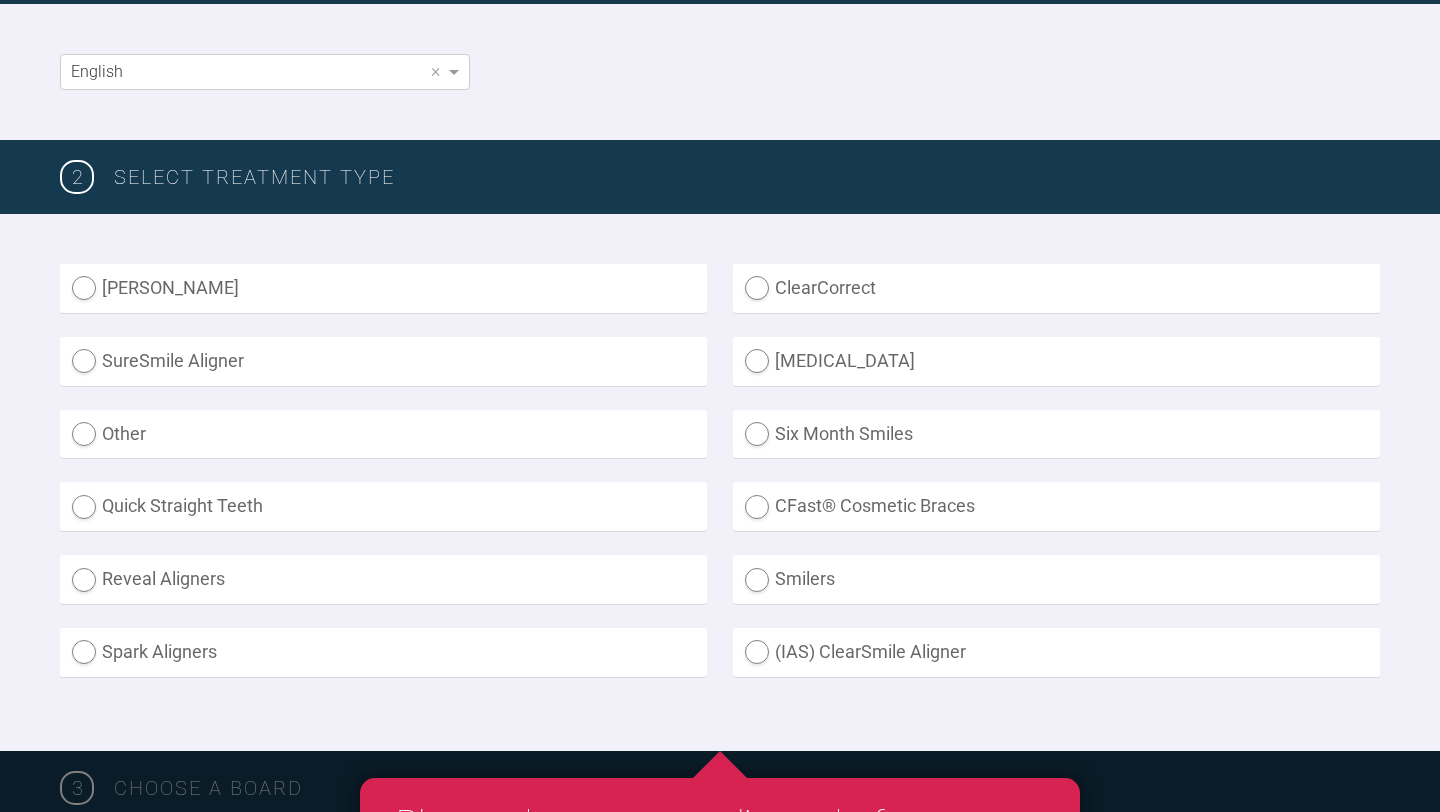 scroll, scrollTop: 428, scrollLeft: 0, axis: vertical 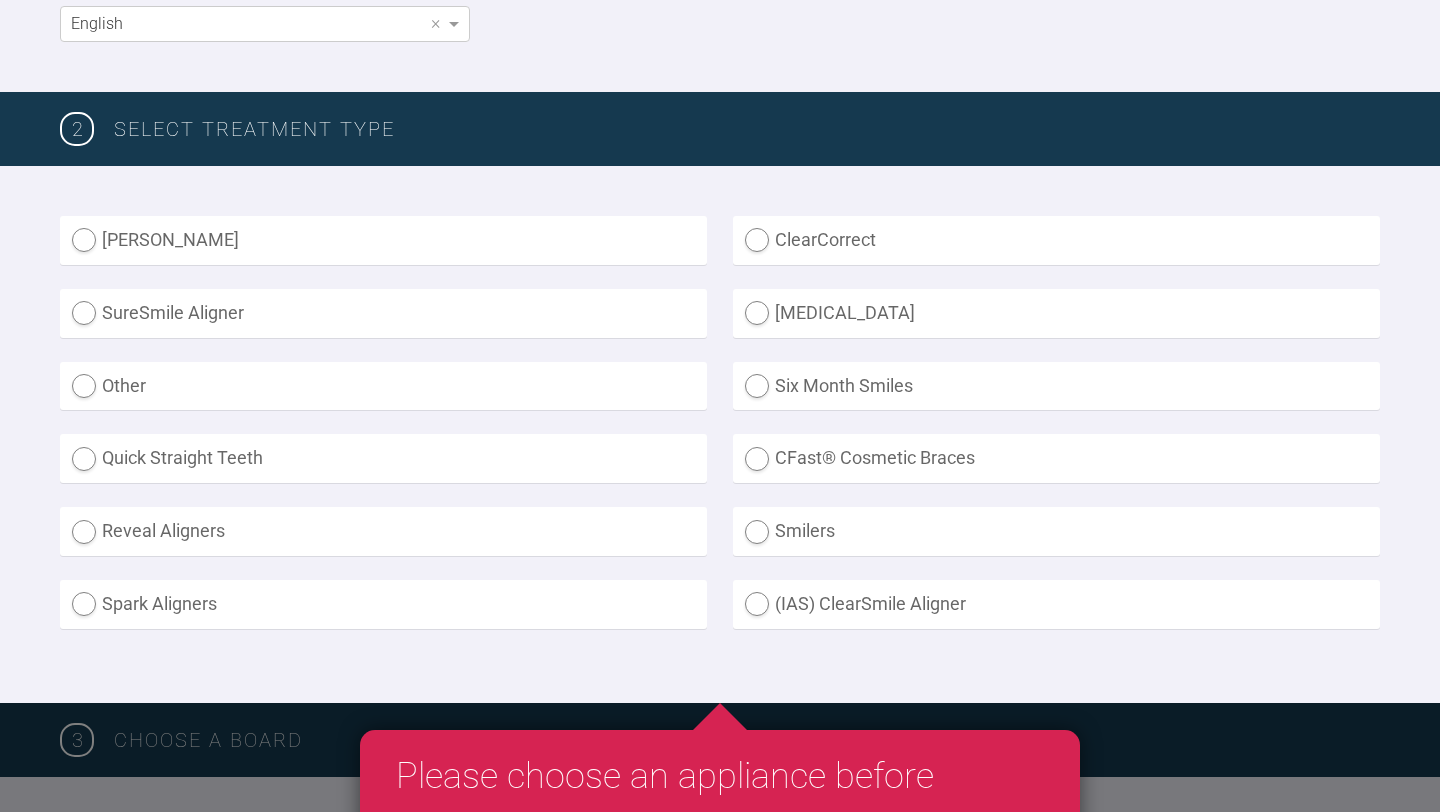 click on "[MEDICAL_DATA]" at bounding box center [1056, 313] 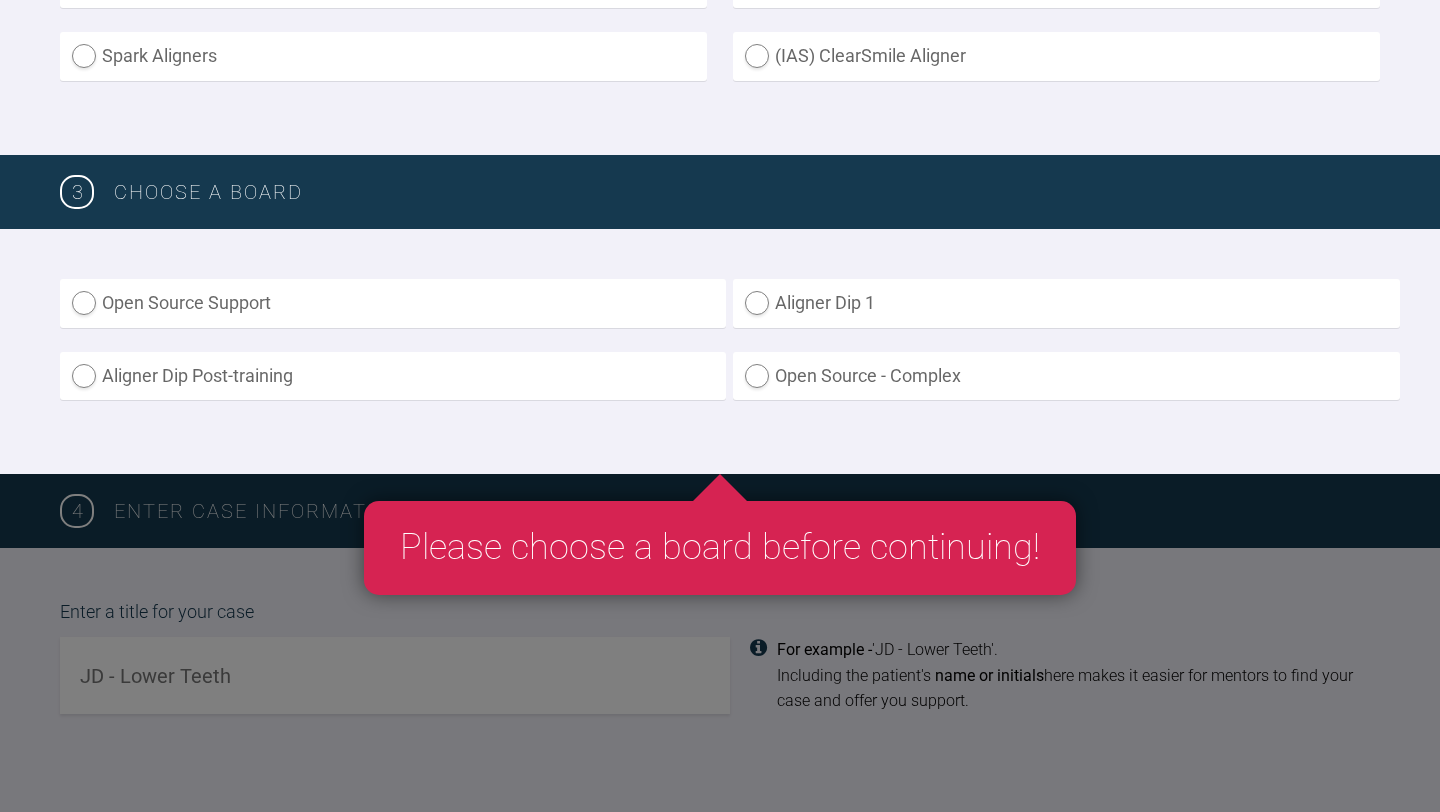 scroll, scrollTop: 977, scrollLeft: 0, axis: vertical 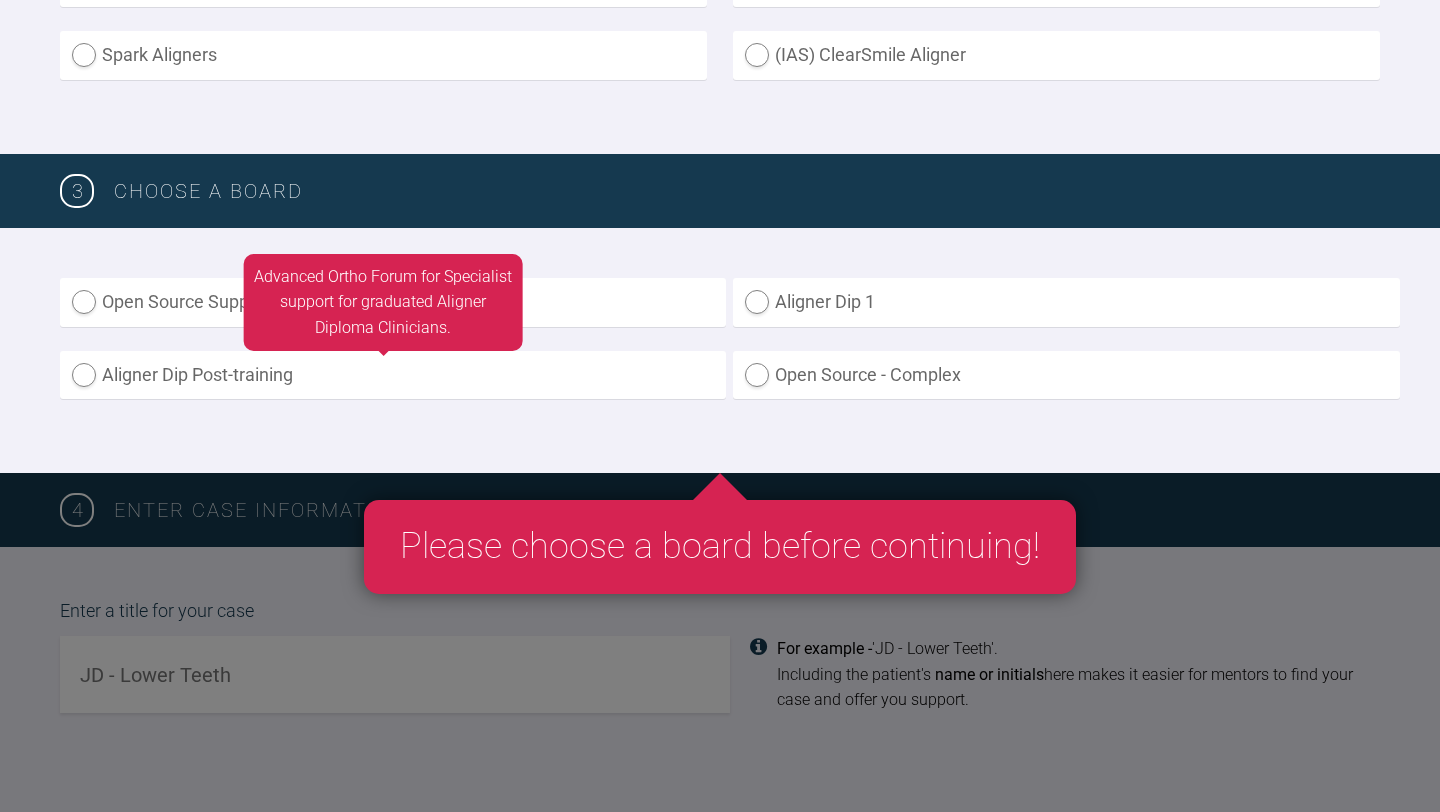 click on "Aligner Dip Post-training" at bounding box center (393, 375) 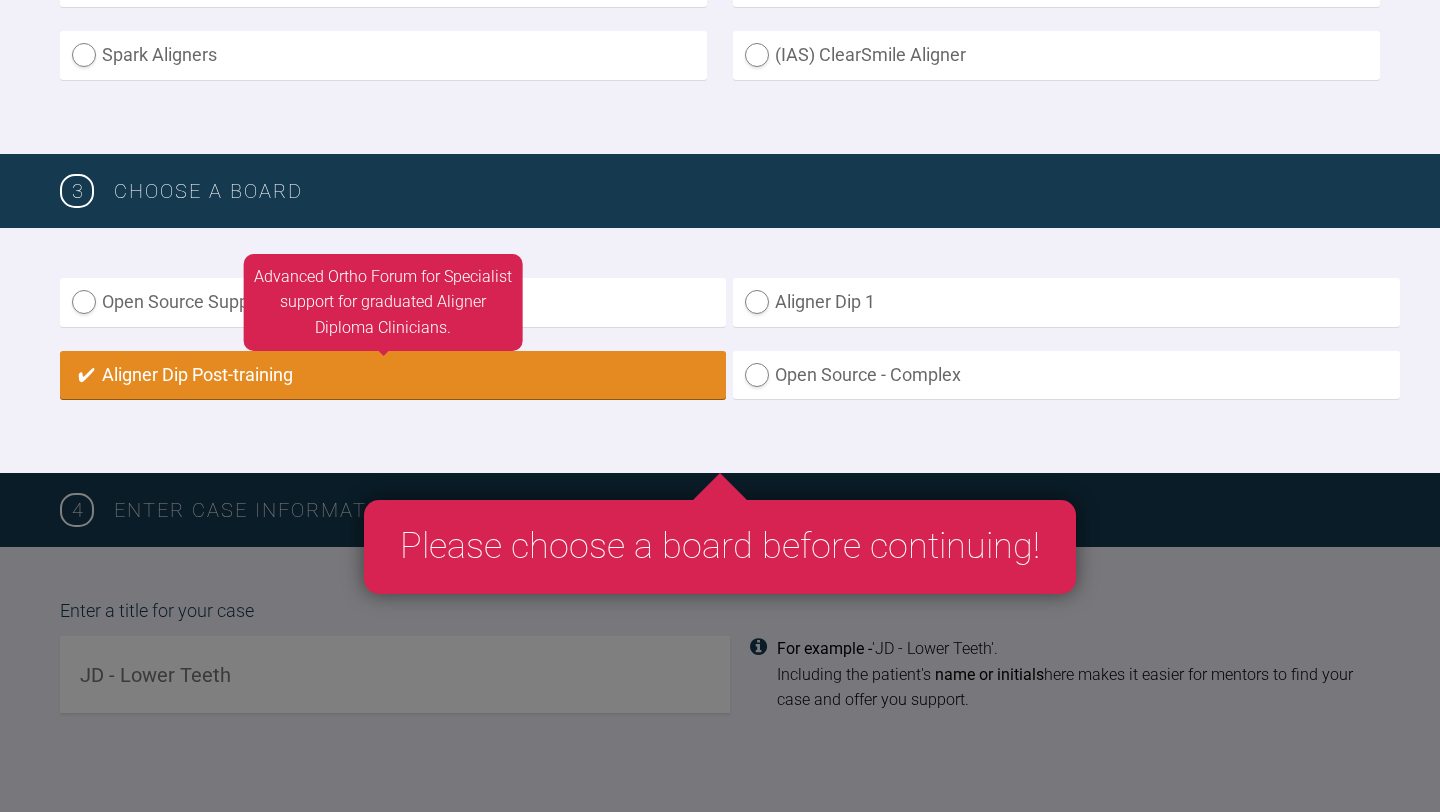 radio on "true" 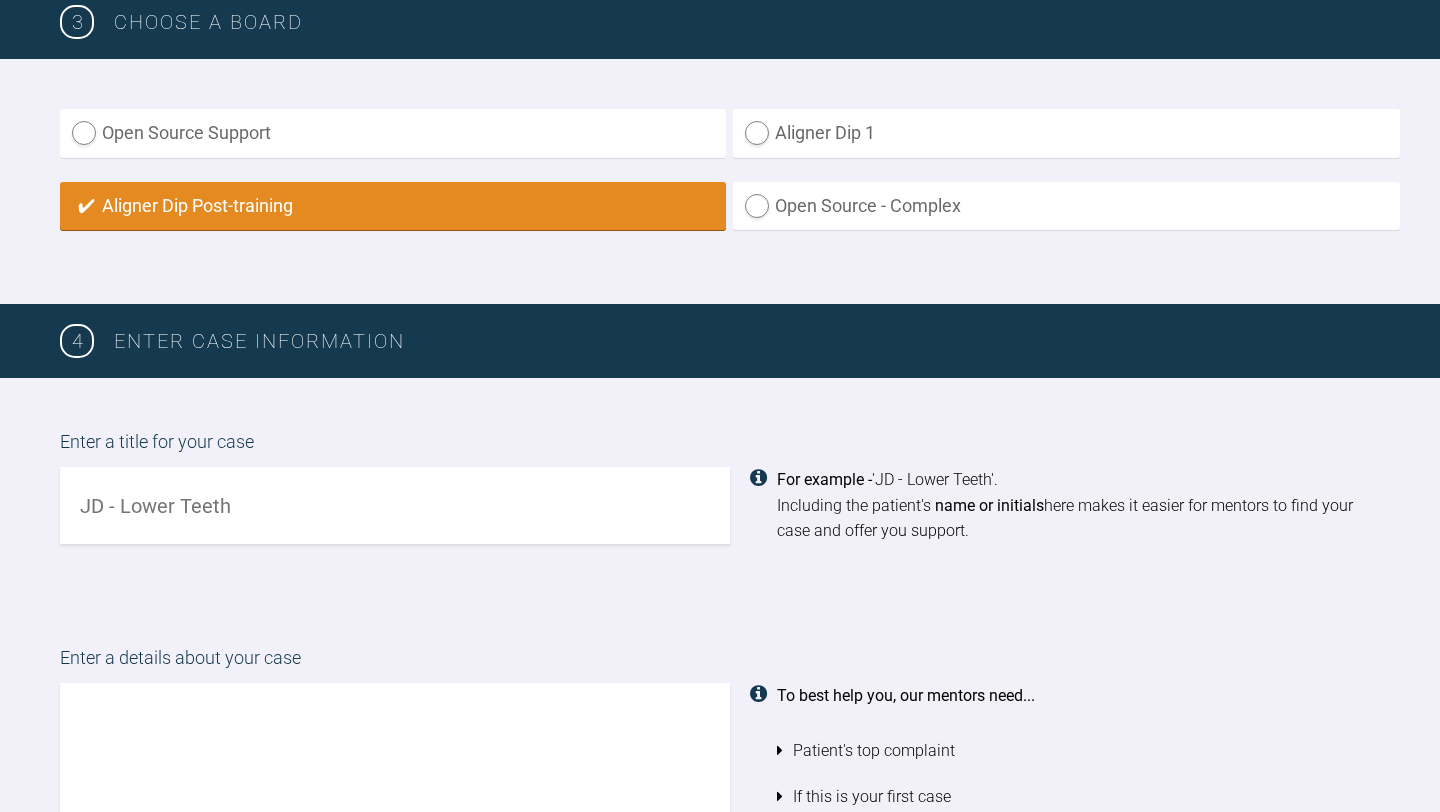 scroll, scrollTop: 1148, scrollLeft: 0, axis: vertical 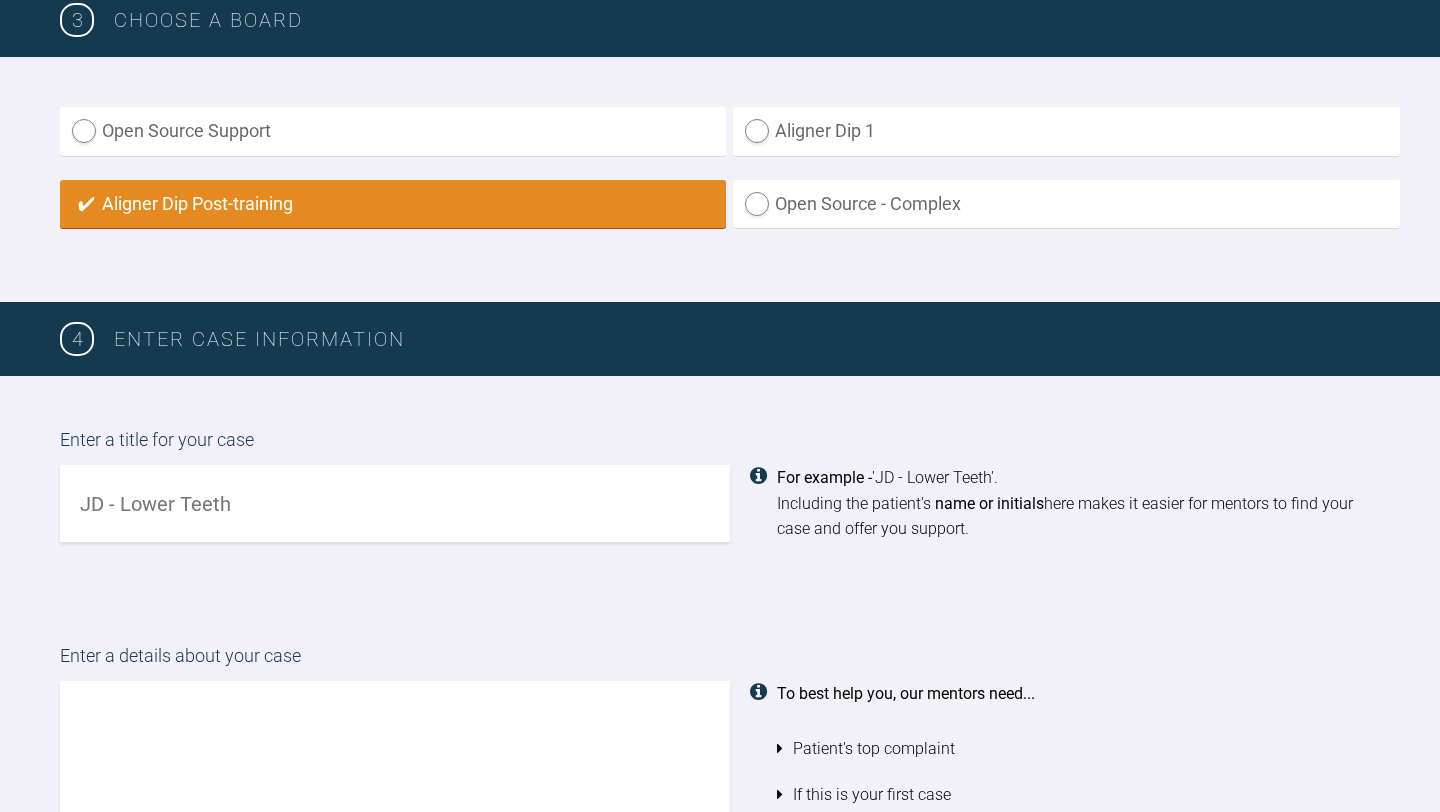 click at bounding box center [395, 503] 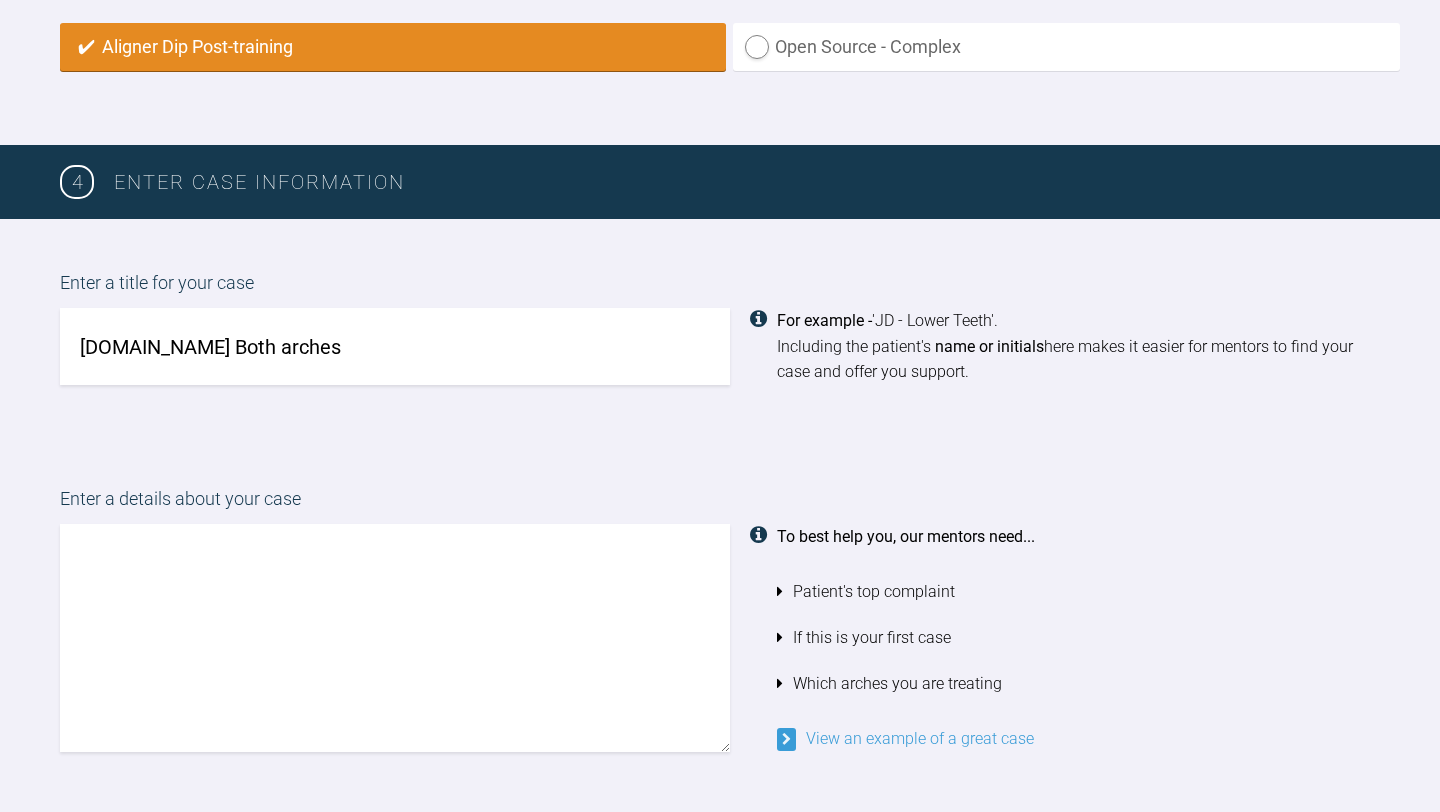scroll, scrollTop: 1309, scrollLeft: 0, axis: vertical 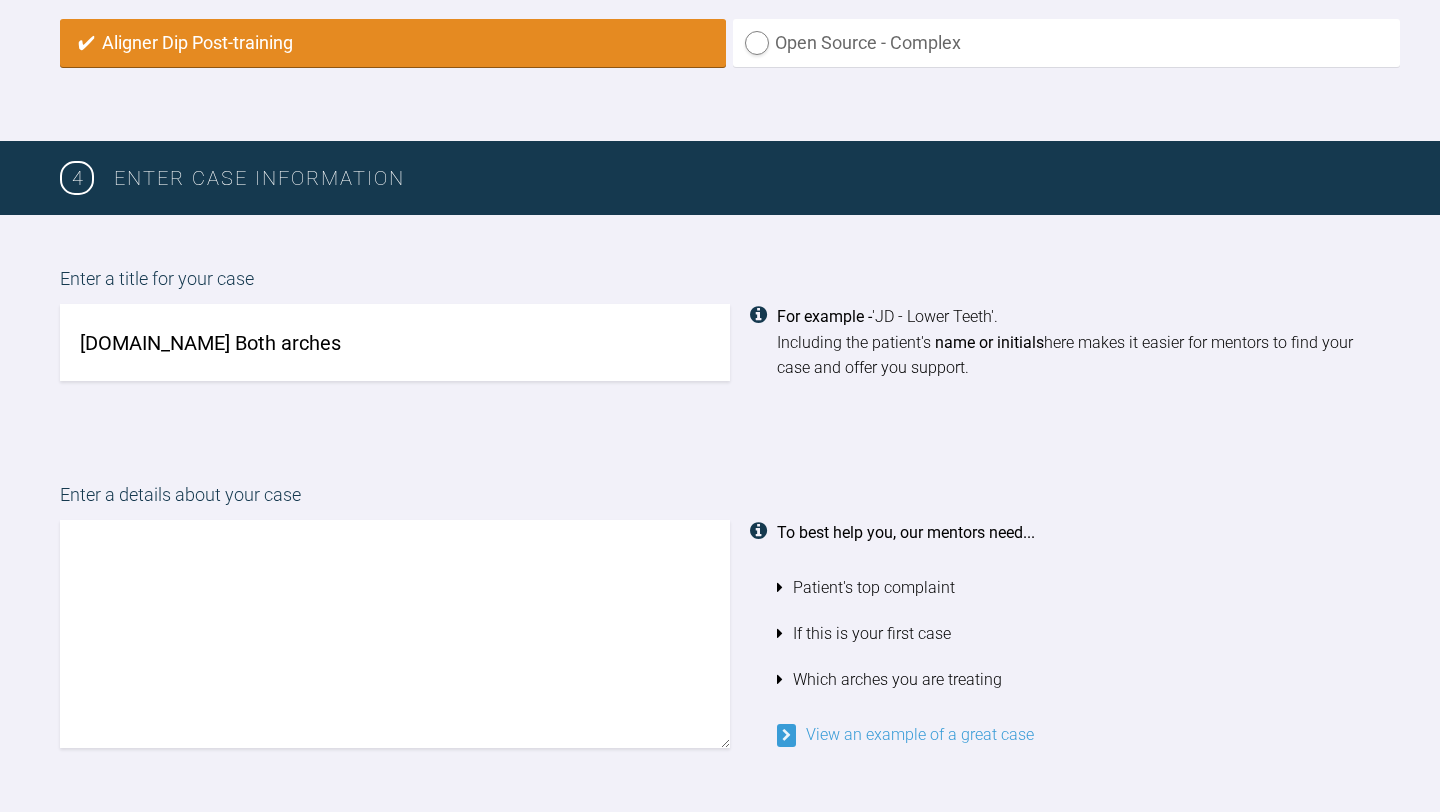 type on "[DOMAIN_NAME] Both arches" 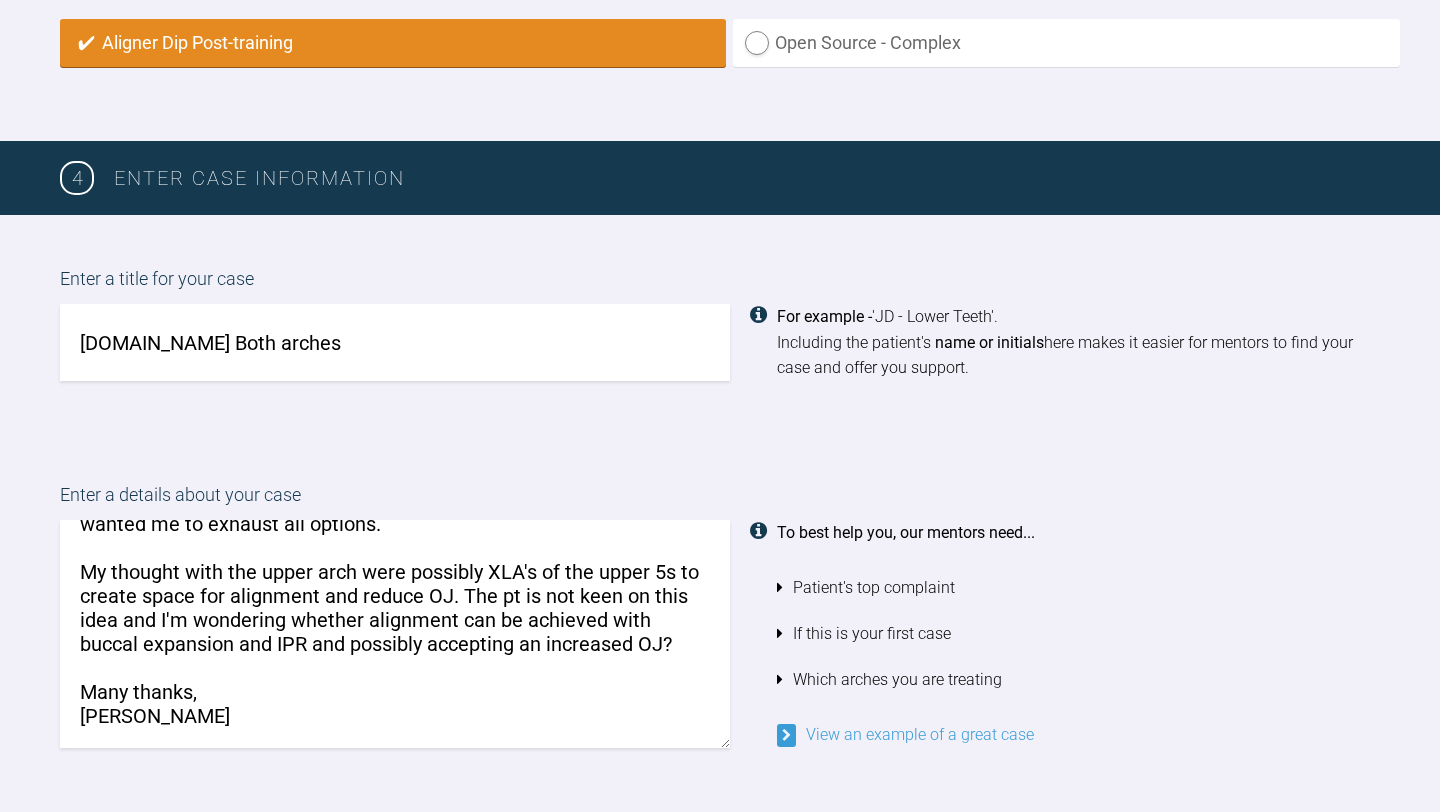 scroll, scrollTop: 155, scrollLeft: 0, axis: vertical 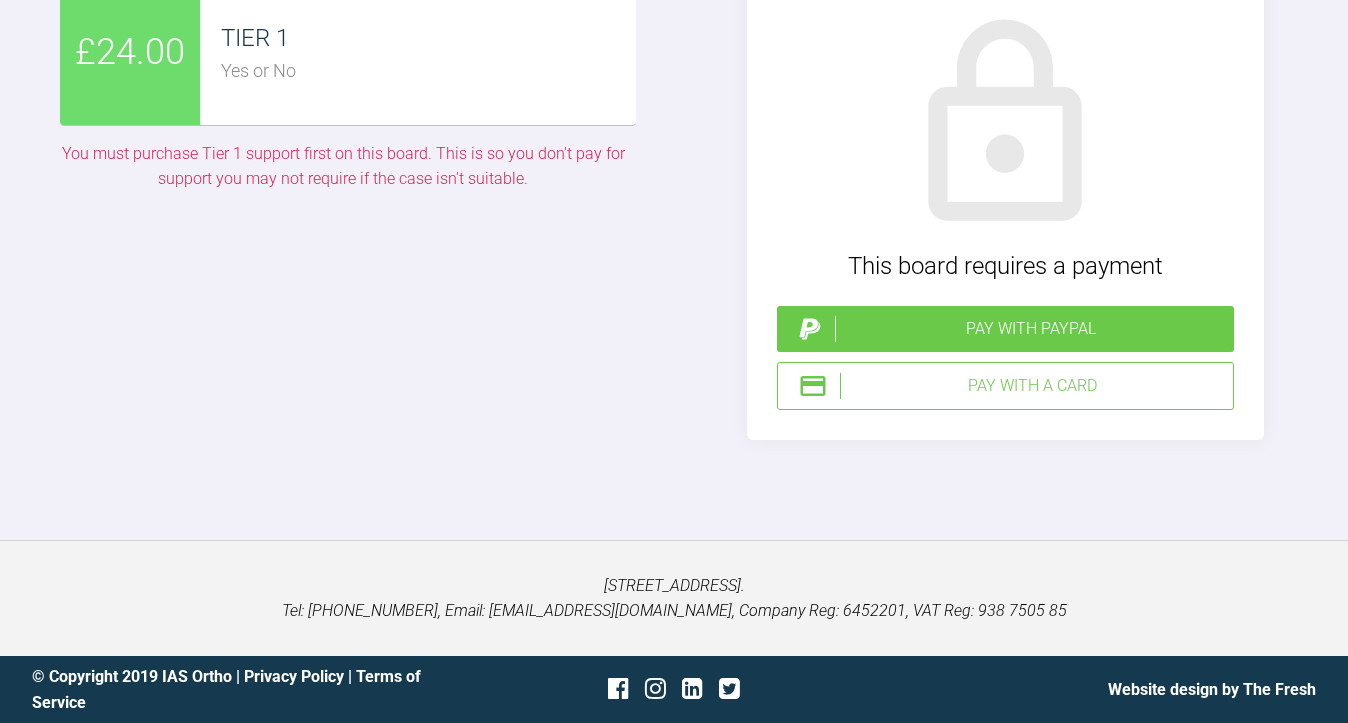 type on "Hi [PERSON_NAME],
Would appreciate your thoughts with this case. Quite a lot going on and the pt is reluctant to have XLAs and fixed appliances. I have mentioned she may be better suited to be treated by a specialist but wanted me to exhaust all options.
My thought with the upper arch were possibly XLA's of the upper 5s to create space for alignment and reduce OJ. The pt is not keen on this idea and I'm wondering whether alignment can be achieved with buccal expansion and IPR and possibly accepting an increased OJ?
Many thanks,
[PERSON_NAME]" 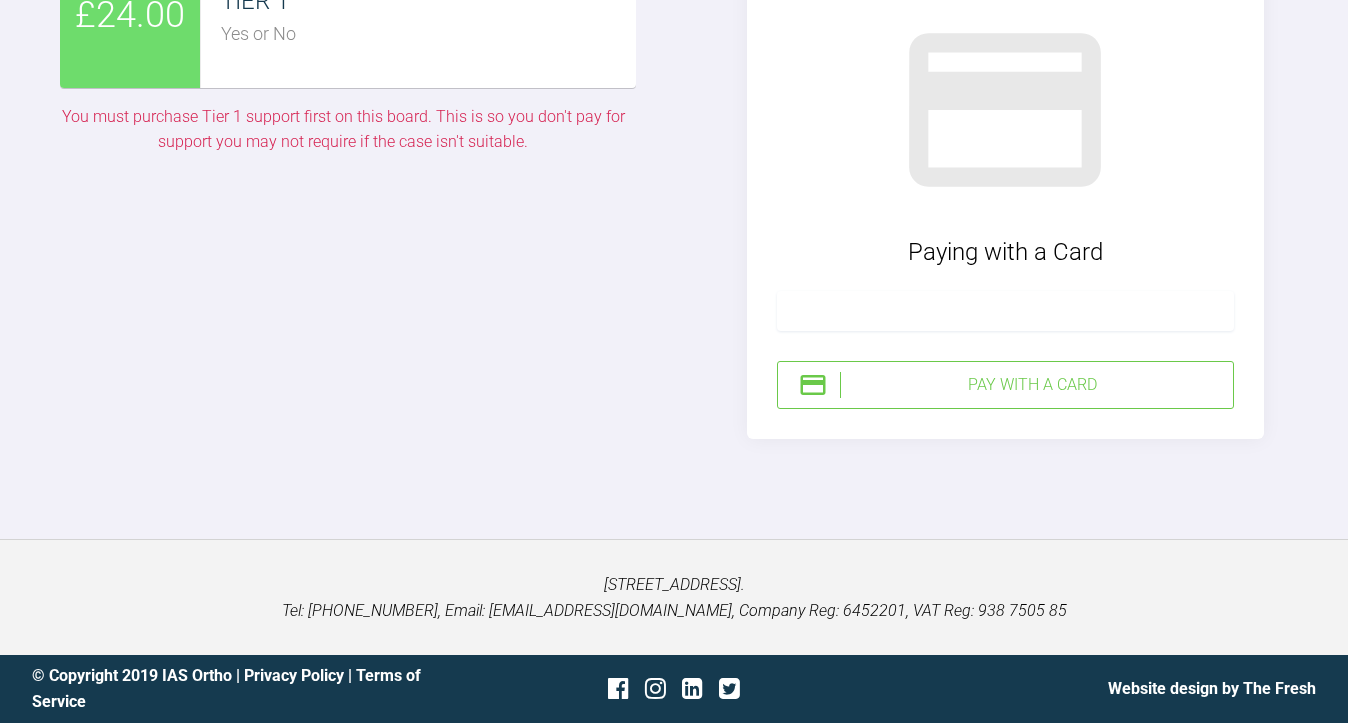 scroll, scrollTop: 6685, scrollLeft: 0, axis: vertical 